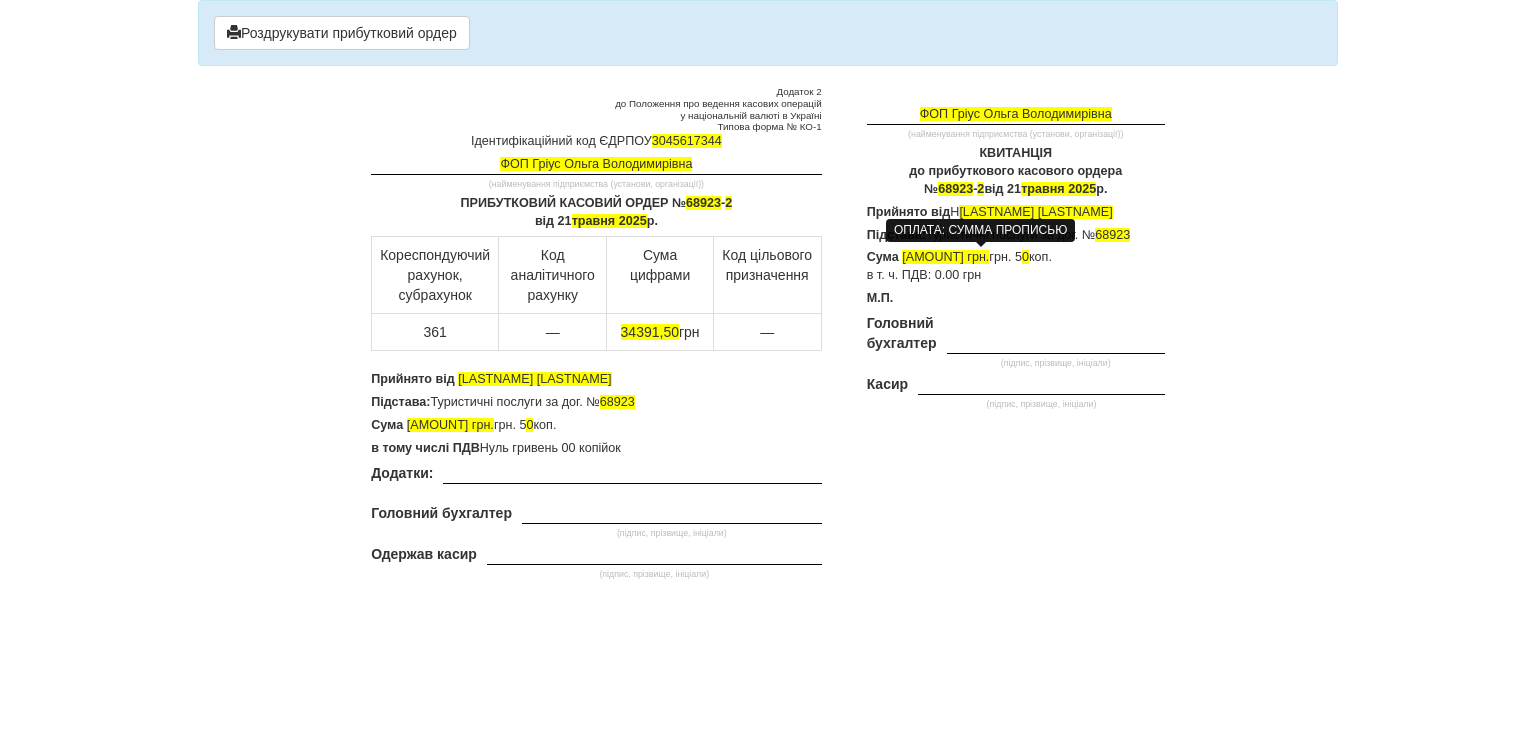 scroll, scrollTop: 0, scrollLeft: 0, axis: both 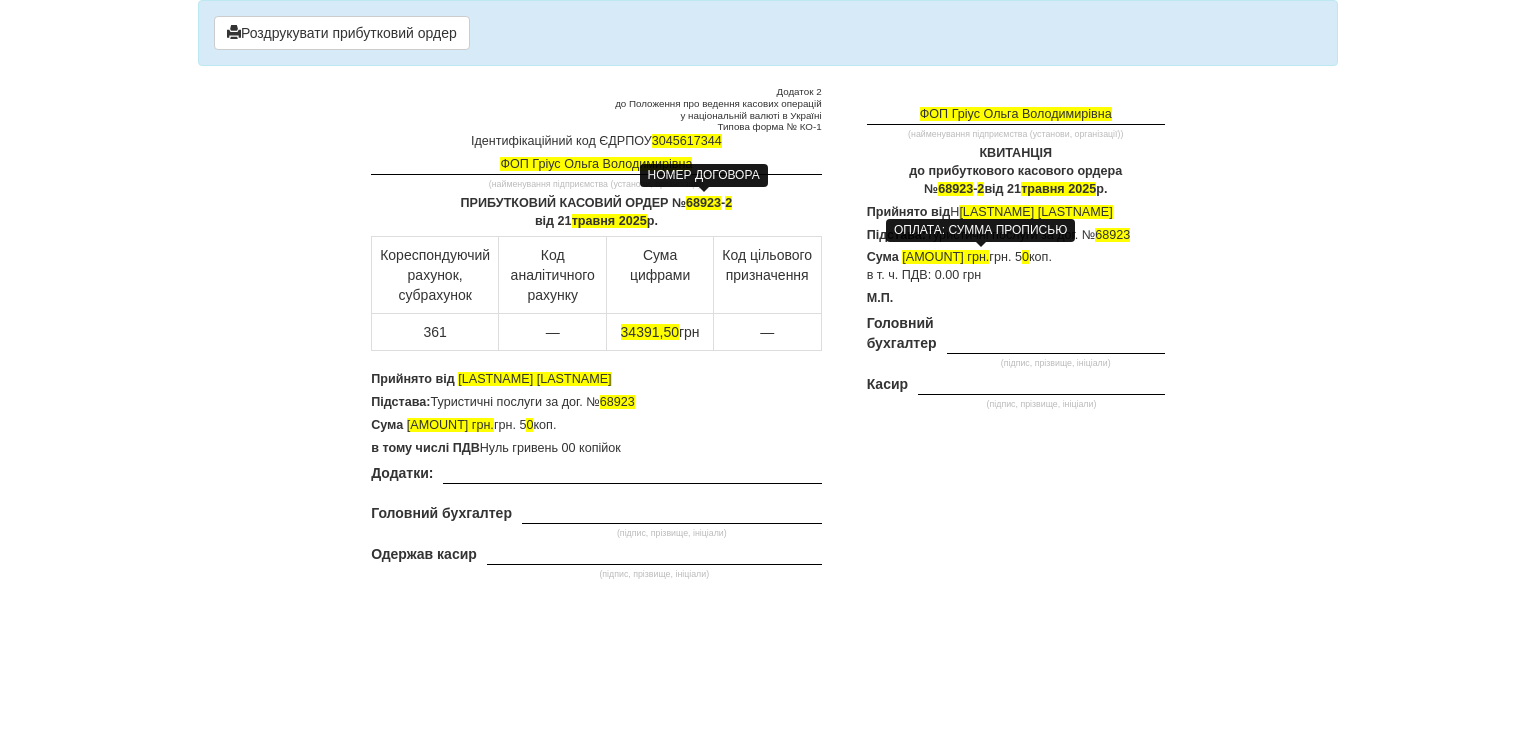 type 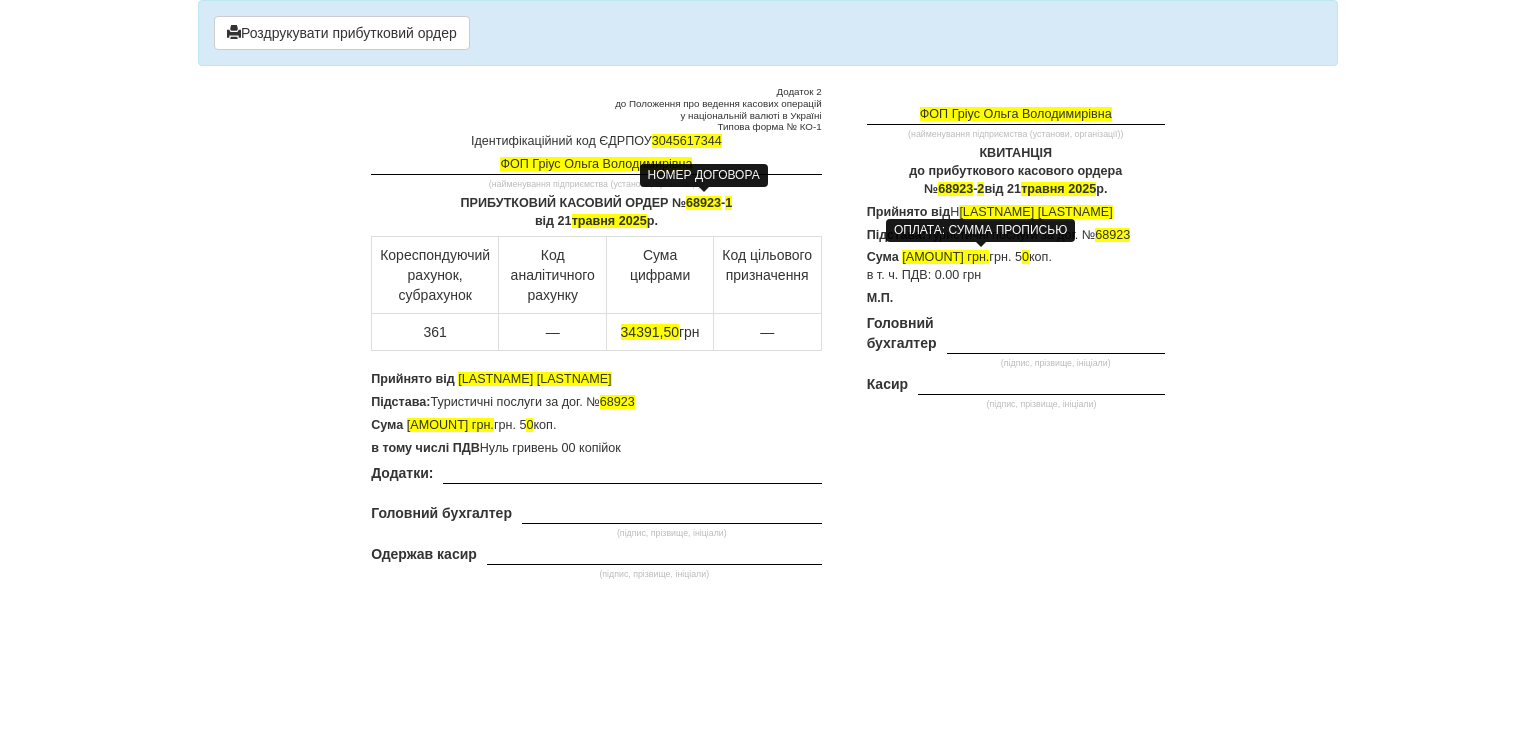 click on "68923" at bounding box center [703, 203] 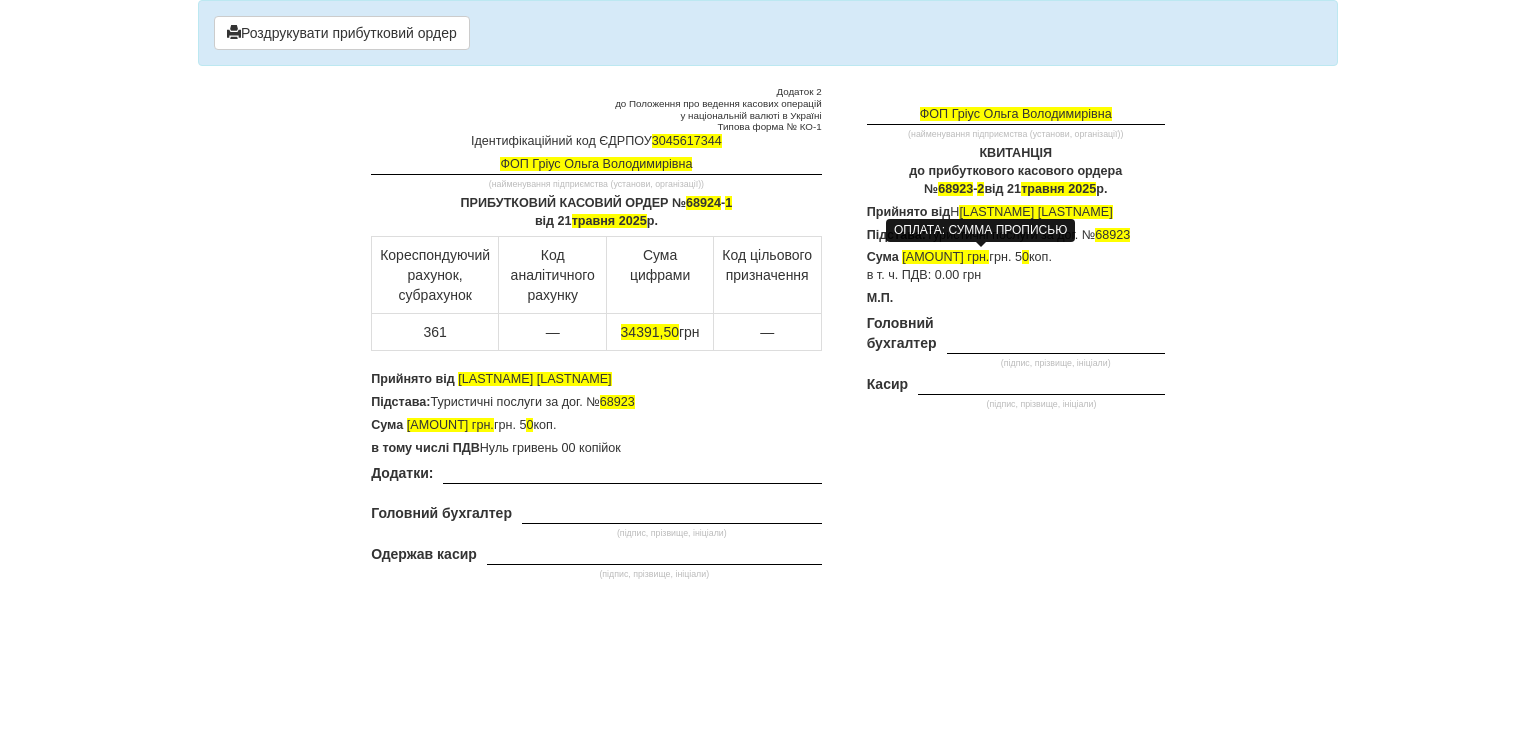 drag, startPoint x: 975, startPoint y: 189, endPoint x: 984, endPoint y: 184, distance: 10.29563 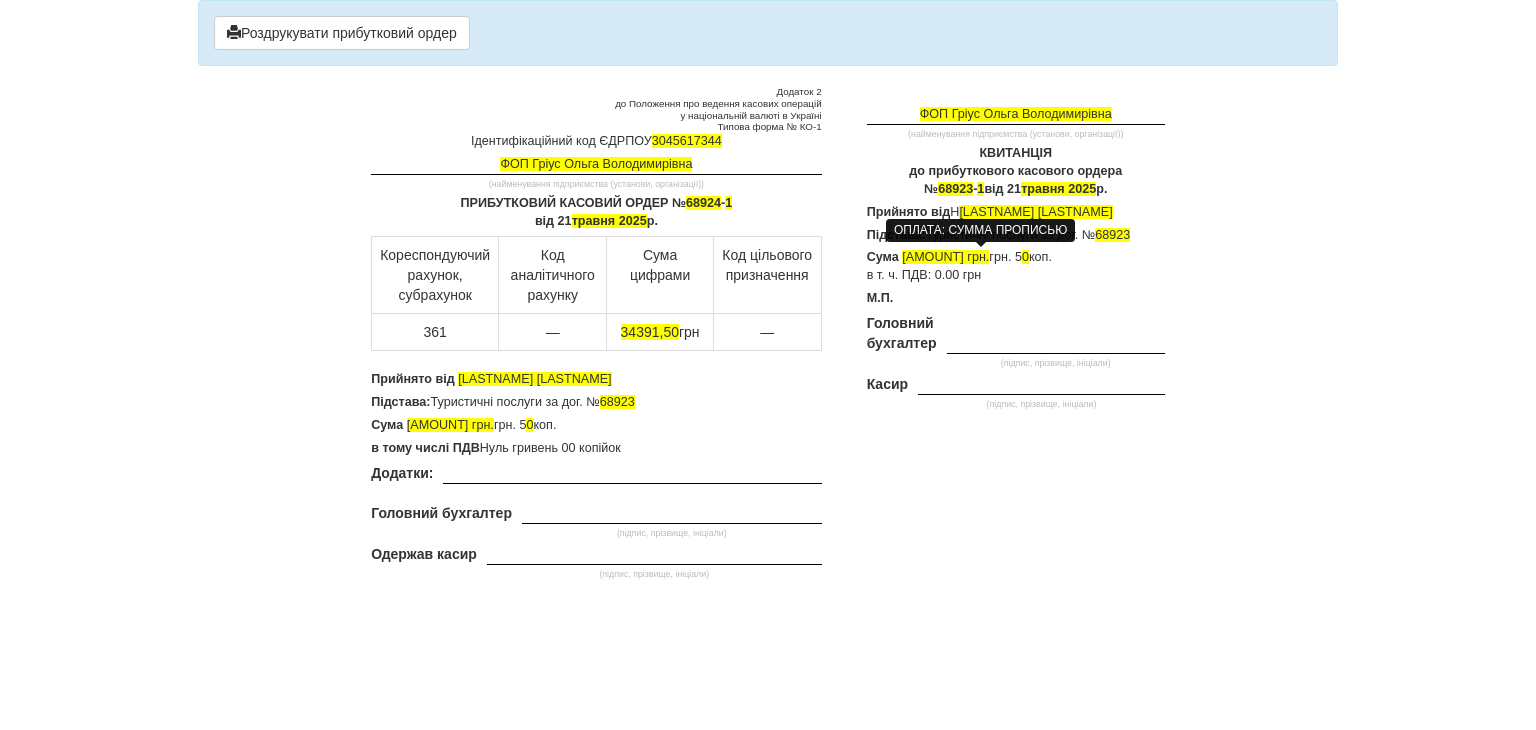 click on "68923" at bounding box center [955, 189] 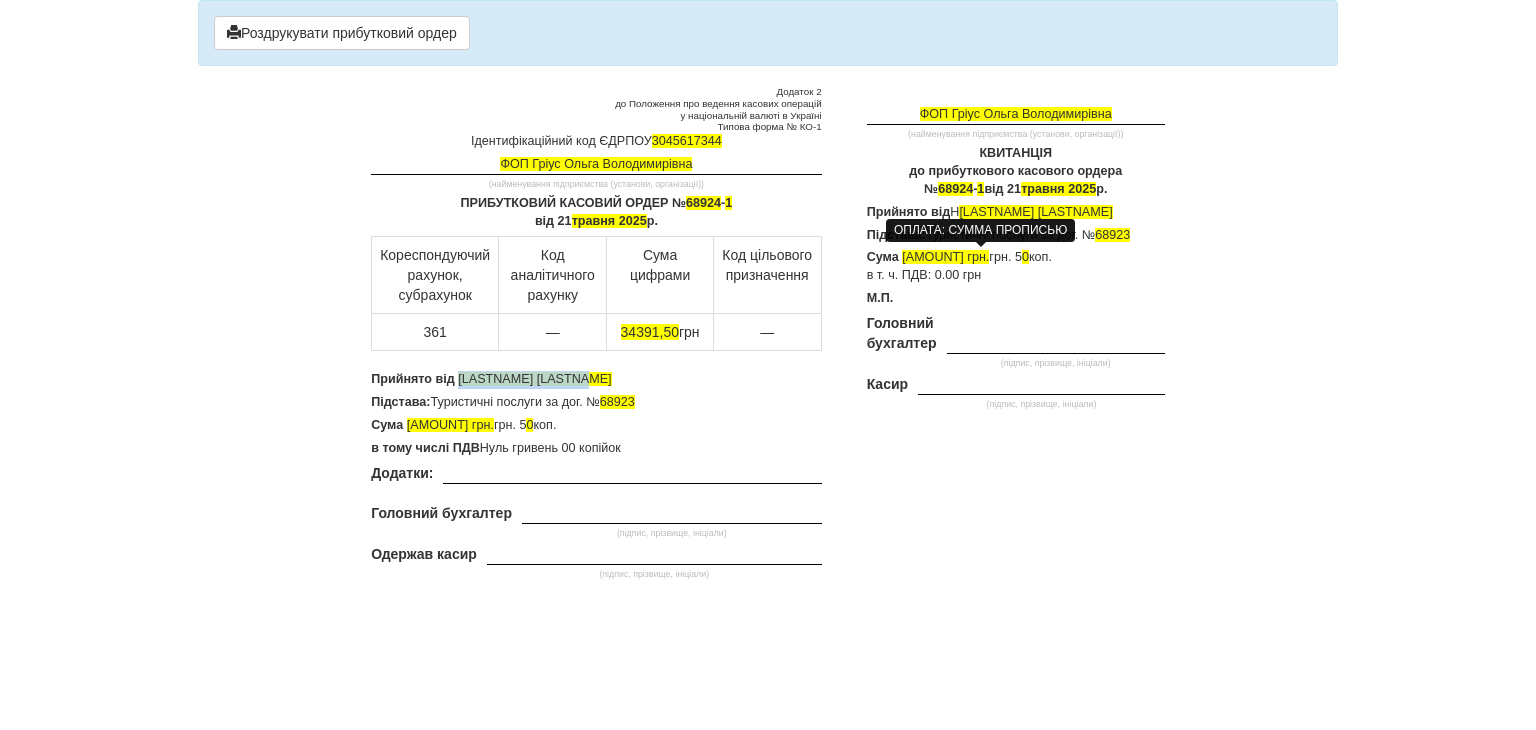 drag, startPoint x: 567, startPoint y: 373, endPoint x: 456, endPoint y: 369, distance: 111.07205 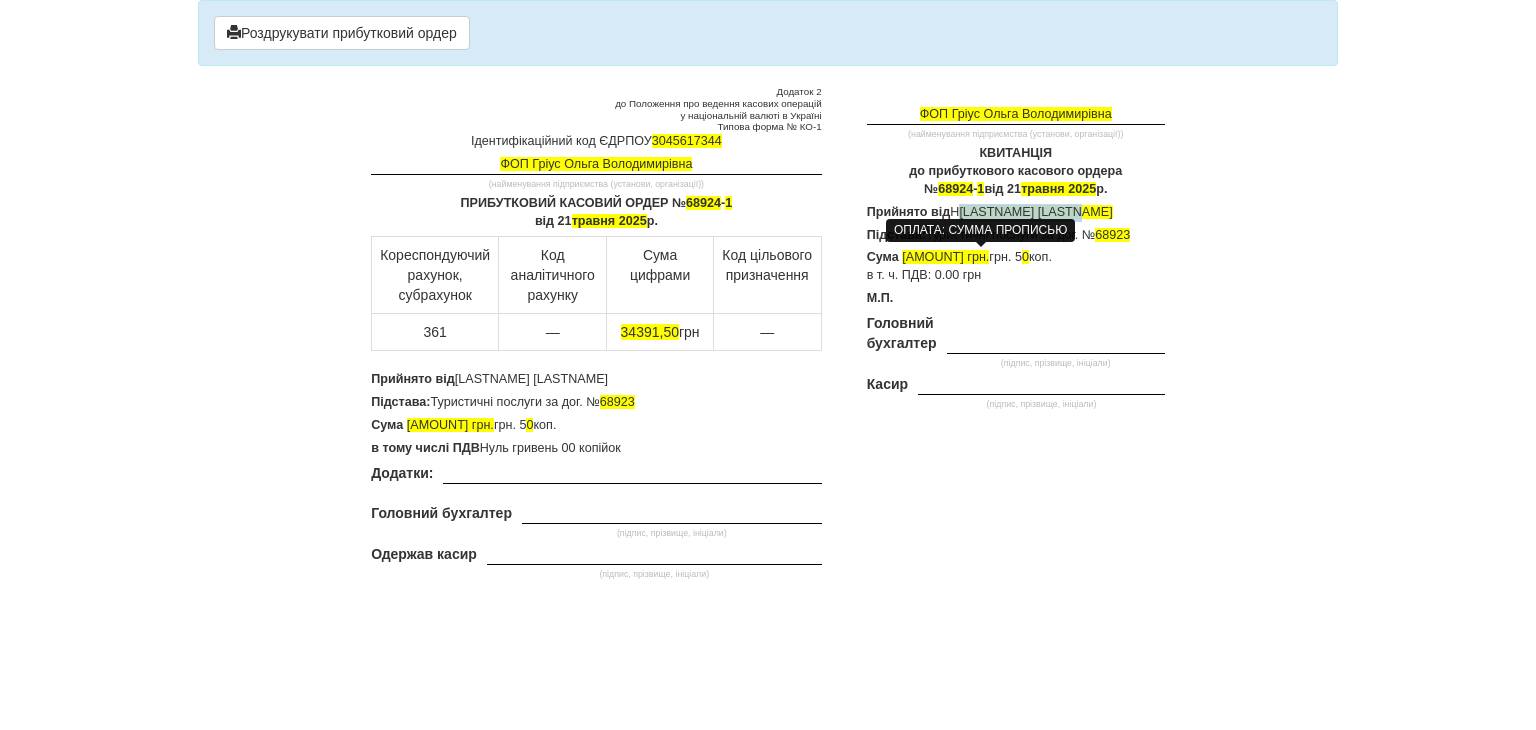 drag, startPoint x: 1029, startPoint y: 209, endPoint x: 956, endPoint y: 213, distance: 73.109505 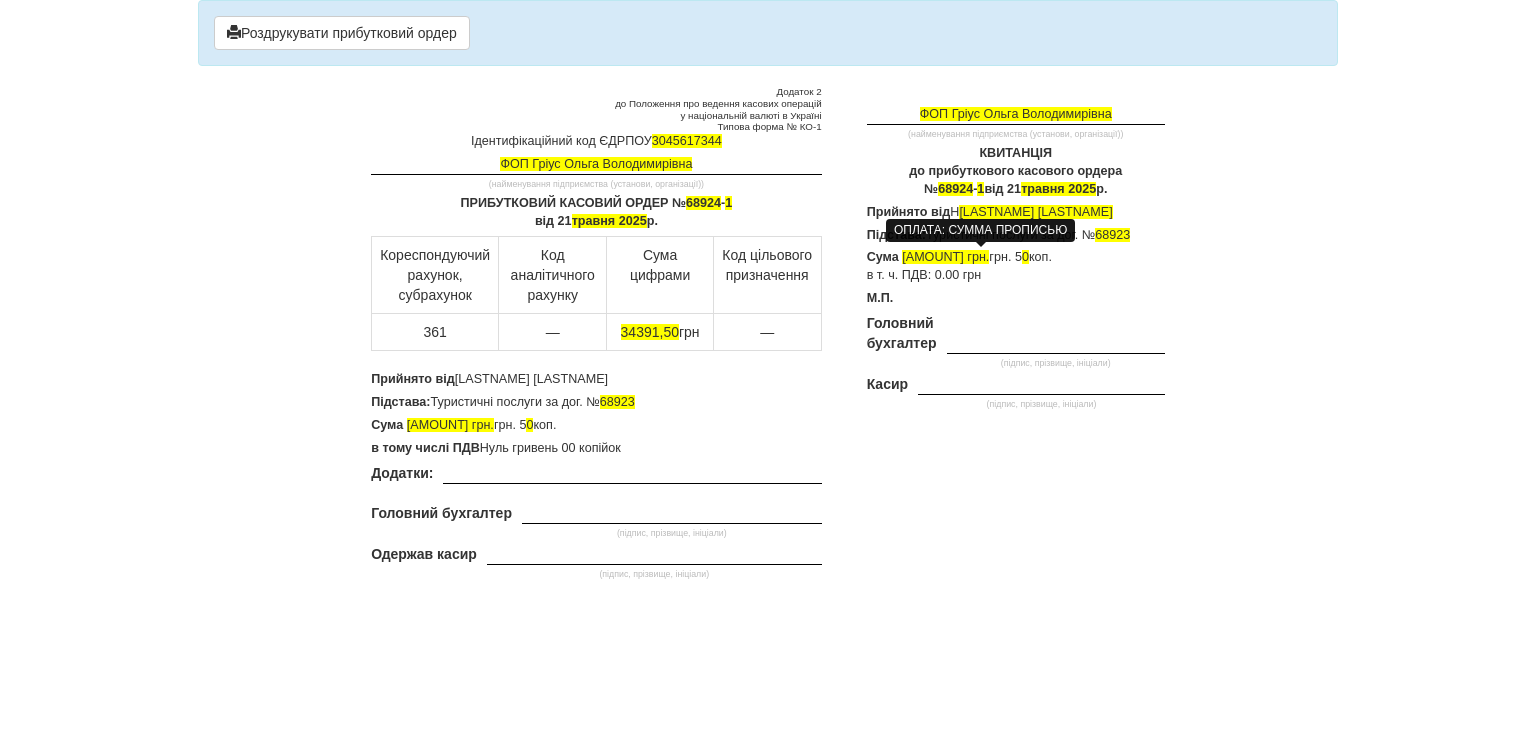 drag, startPoint x: 958, startPoint y: 213, endPoint x: 1116, endPoint y: 190, distance: 159.66527 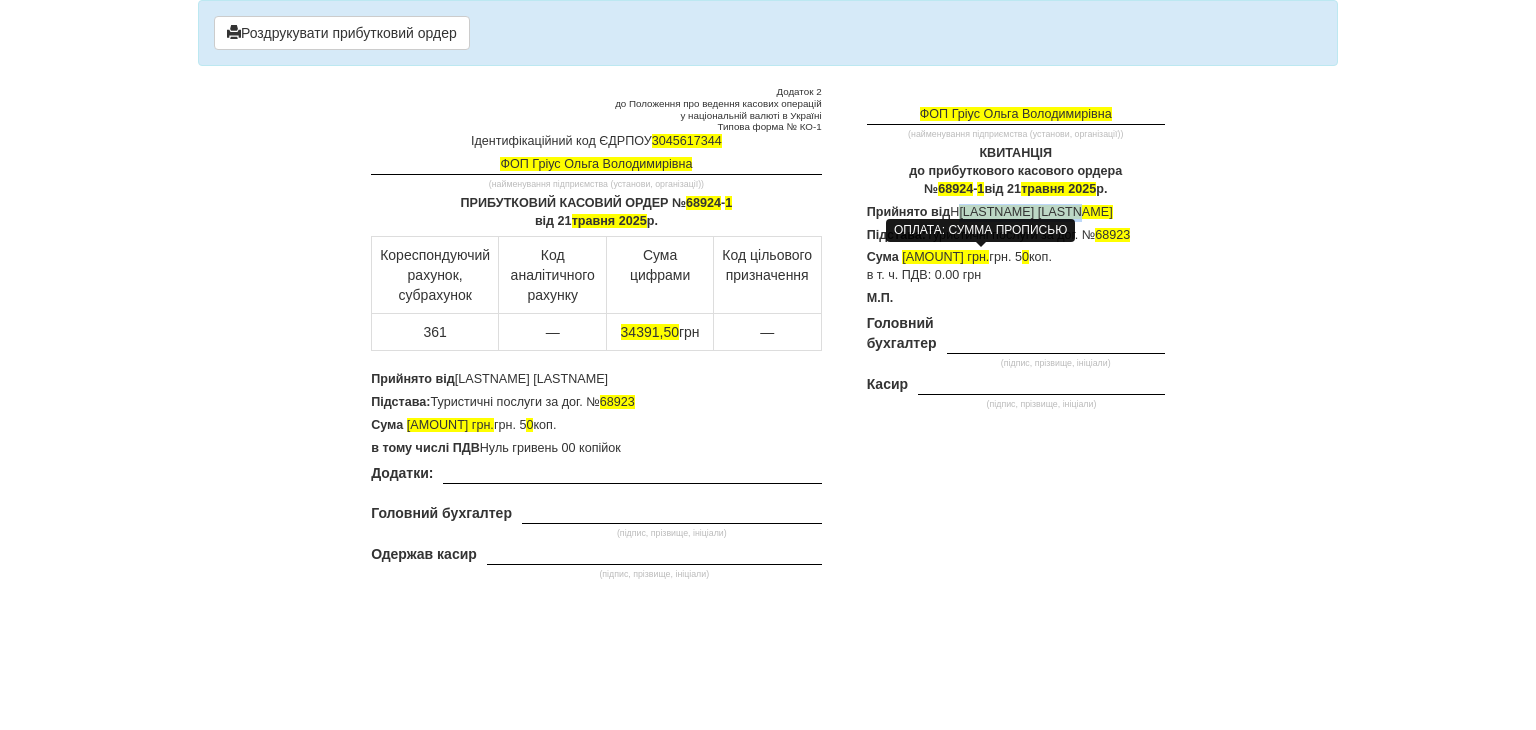 drag, startPoint x: 1067, startPoint y: 209, endPoint x: 953, endPoint y: 213, distance: 114.07015 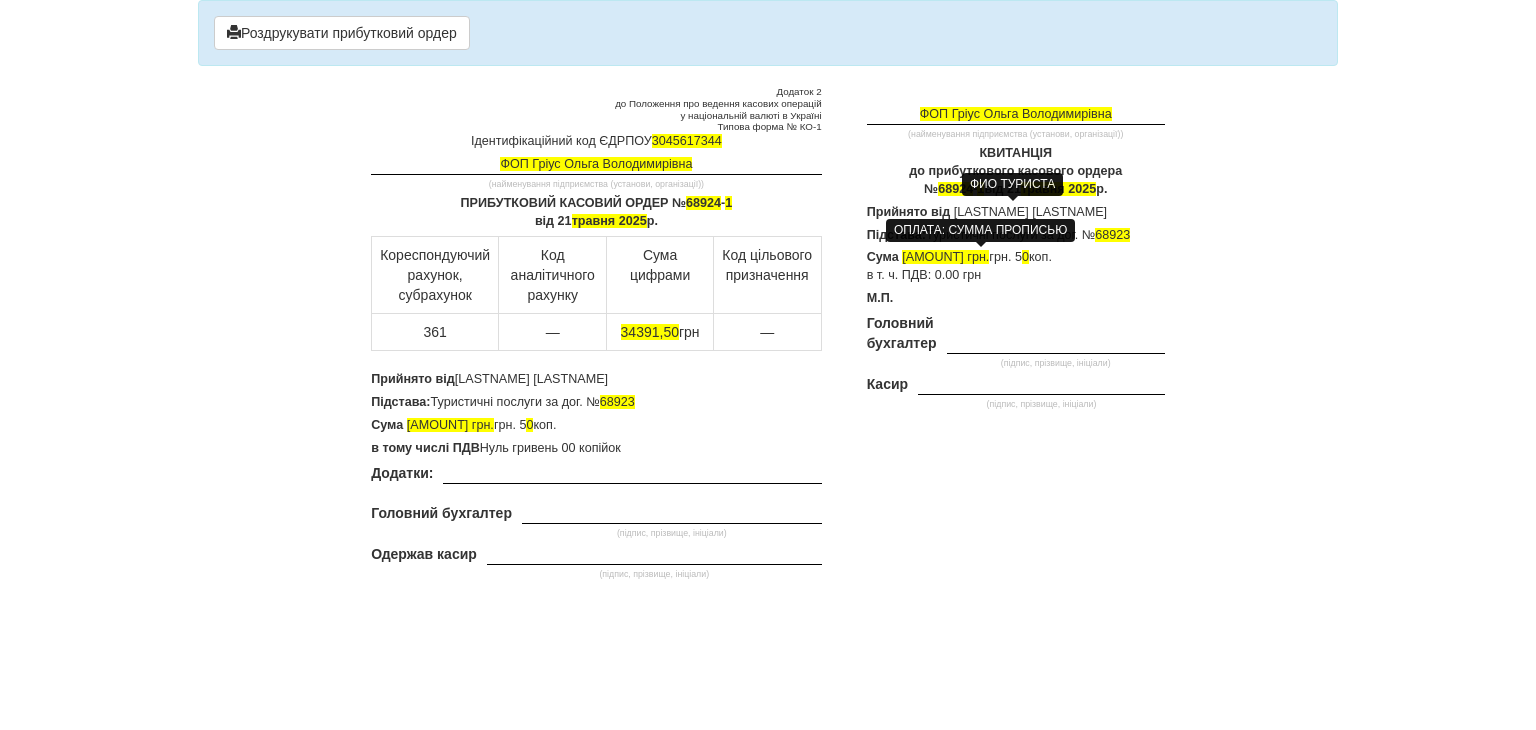click on "Підстава:  Туристичні послуги за дог. № 68923" at bounding box center (596, 403) 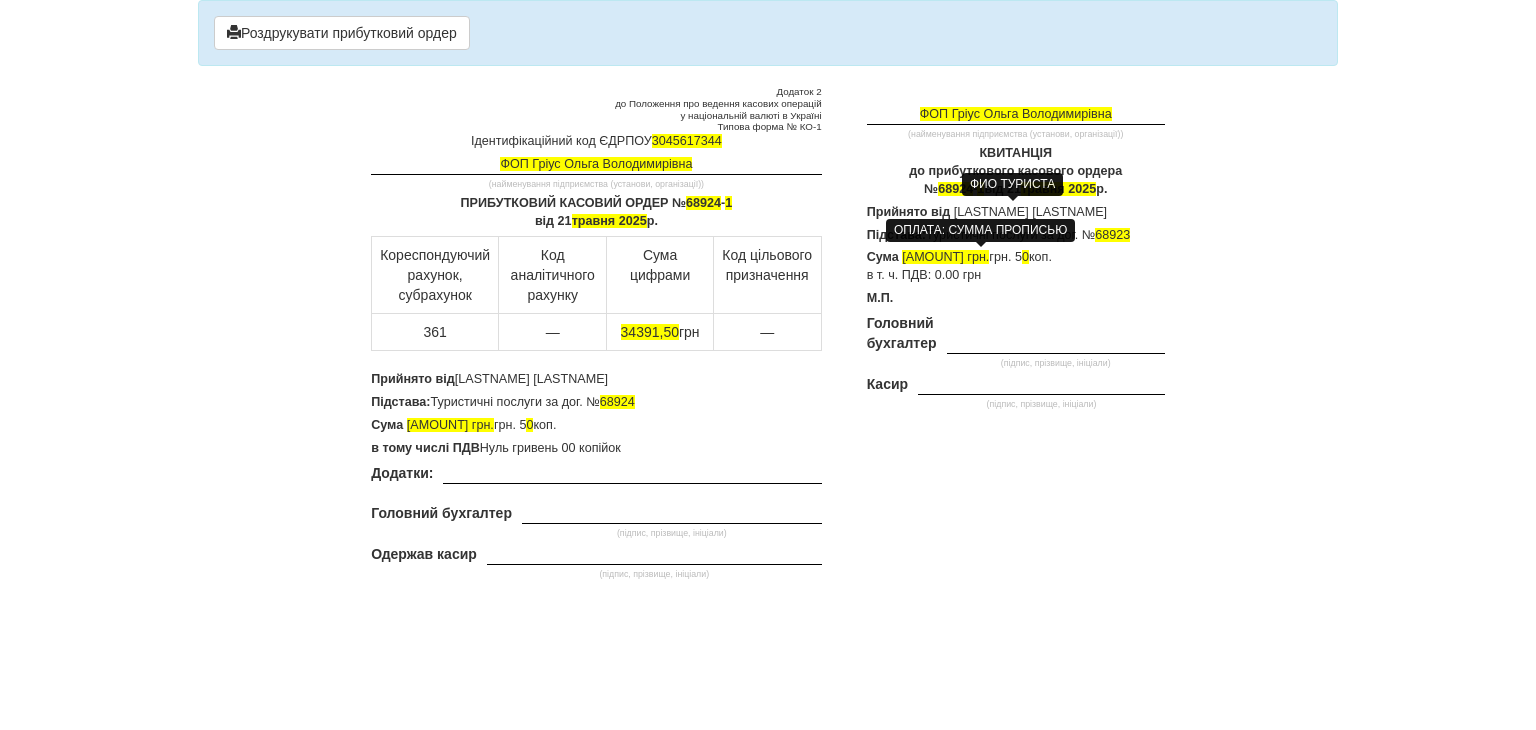 click on "Підстава:  Туристичні послуги за дог. № 68923" at bounding box center [1016, 236] 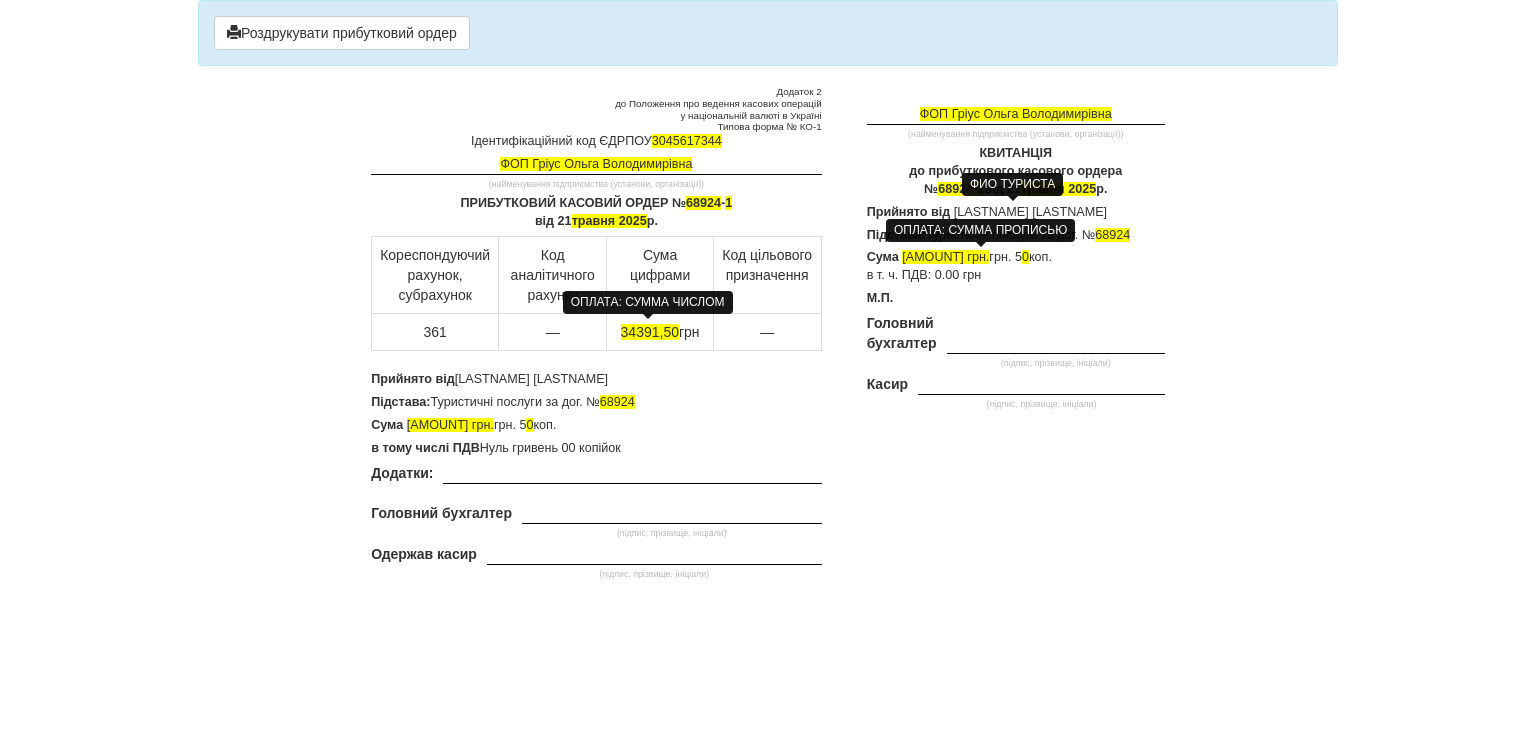 click on "34391,50" at bounding box center [650, 332] 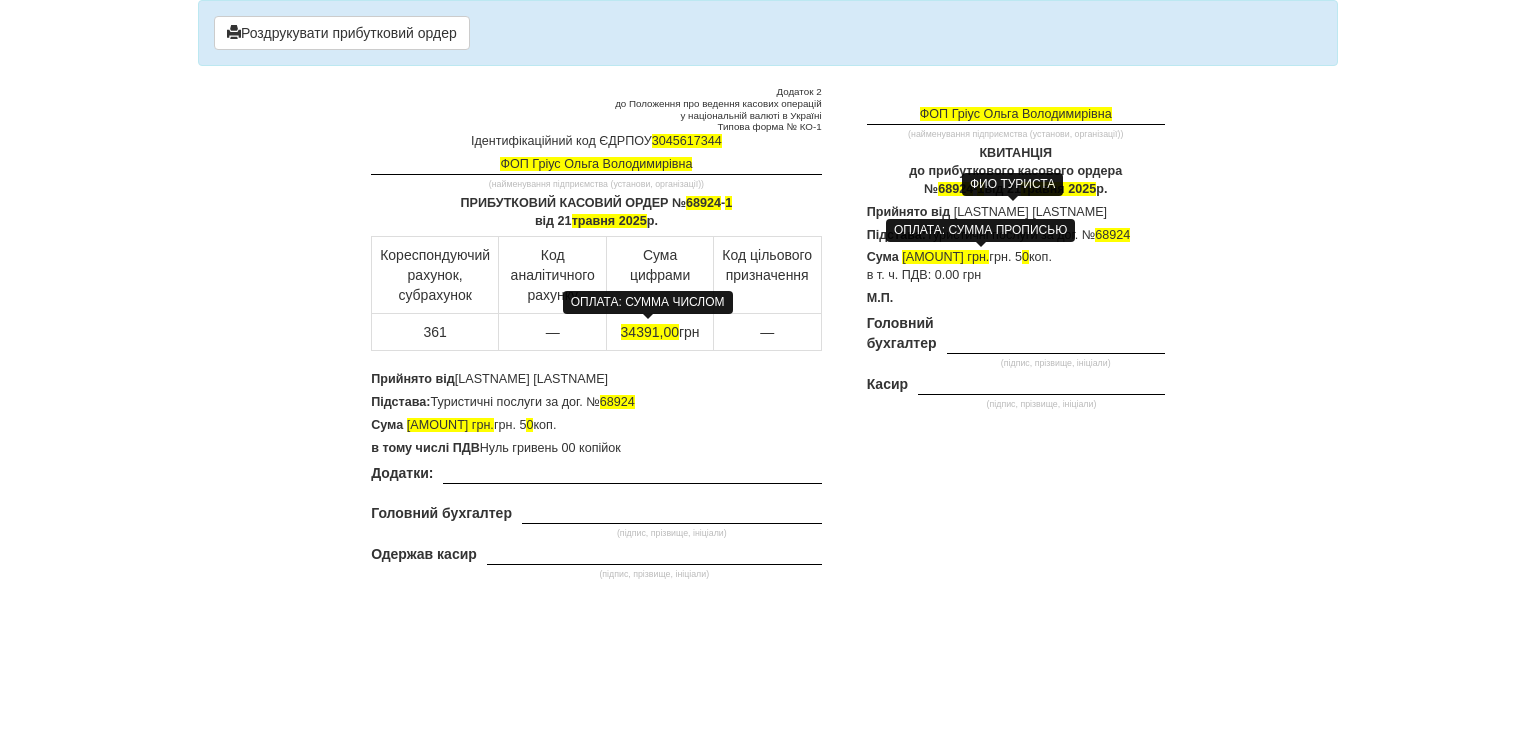 click on "34391,00" at bounding box center (650, 332) 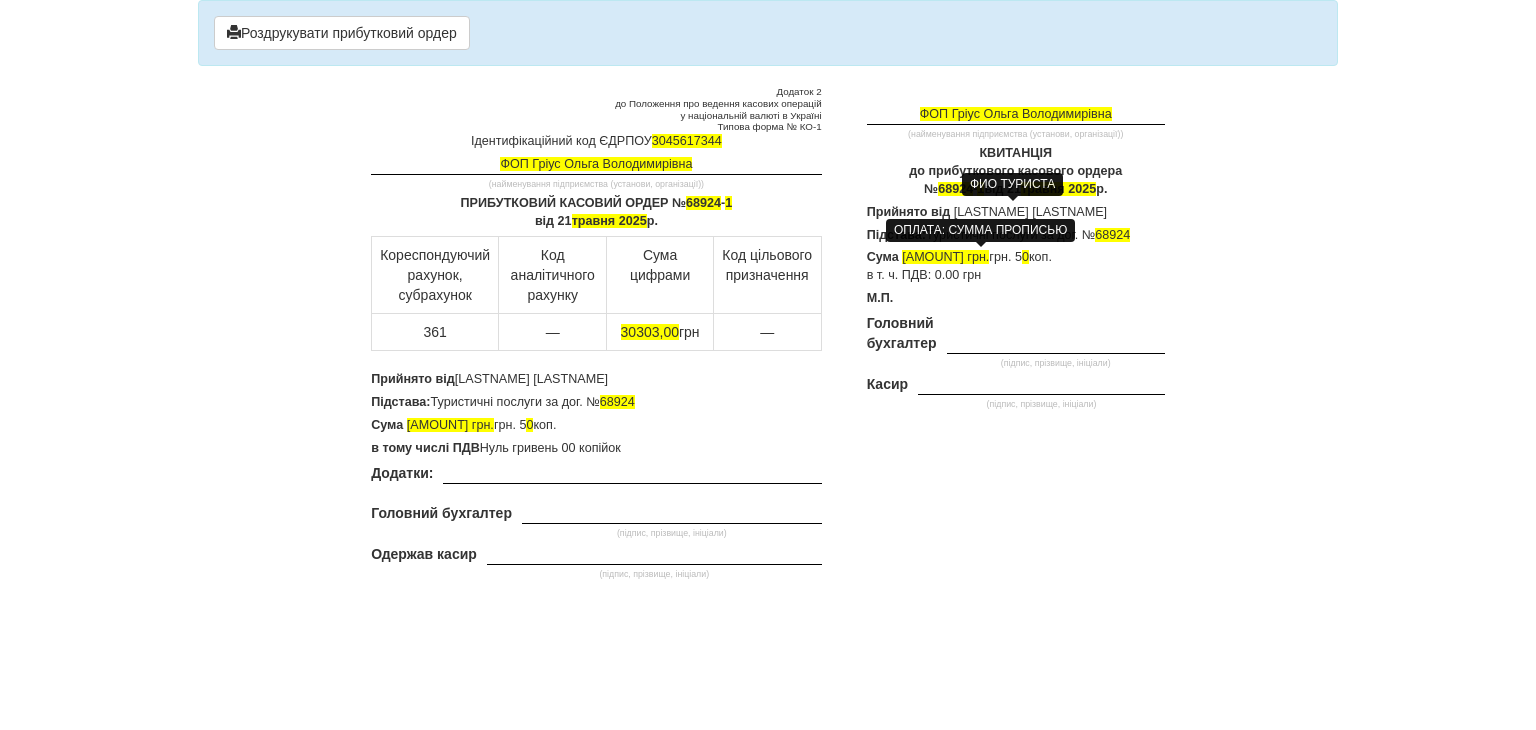 click on "Підстава:  Туристичні послуги за дог. № 68924" at bounding box center [596, 403] 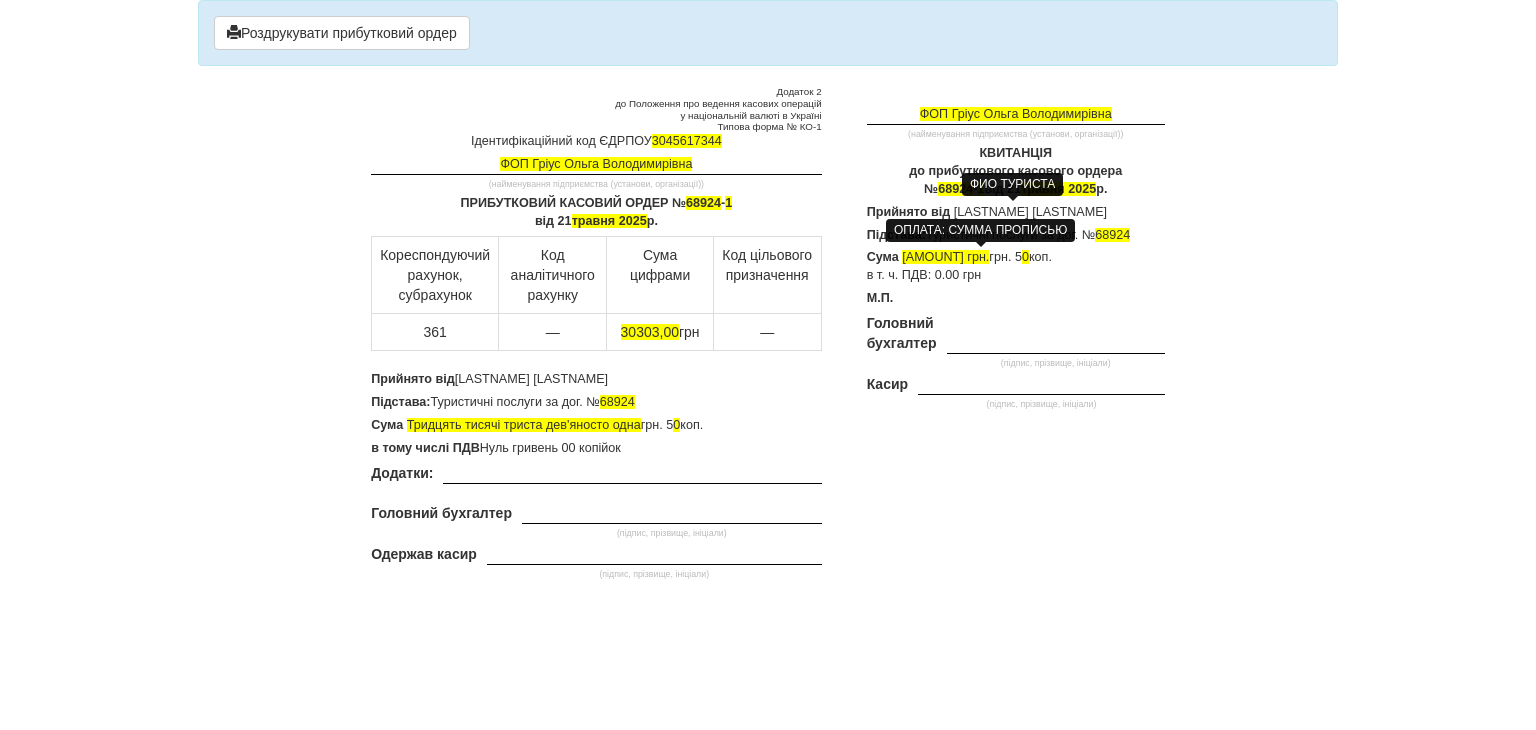 click on "Тридцять тисячі триста дев'яносто одна" at bounding box center (524, 425) 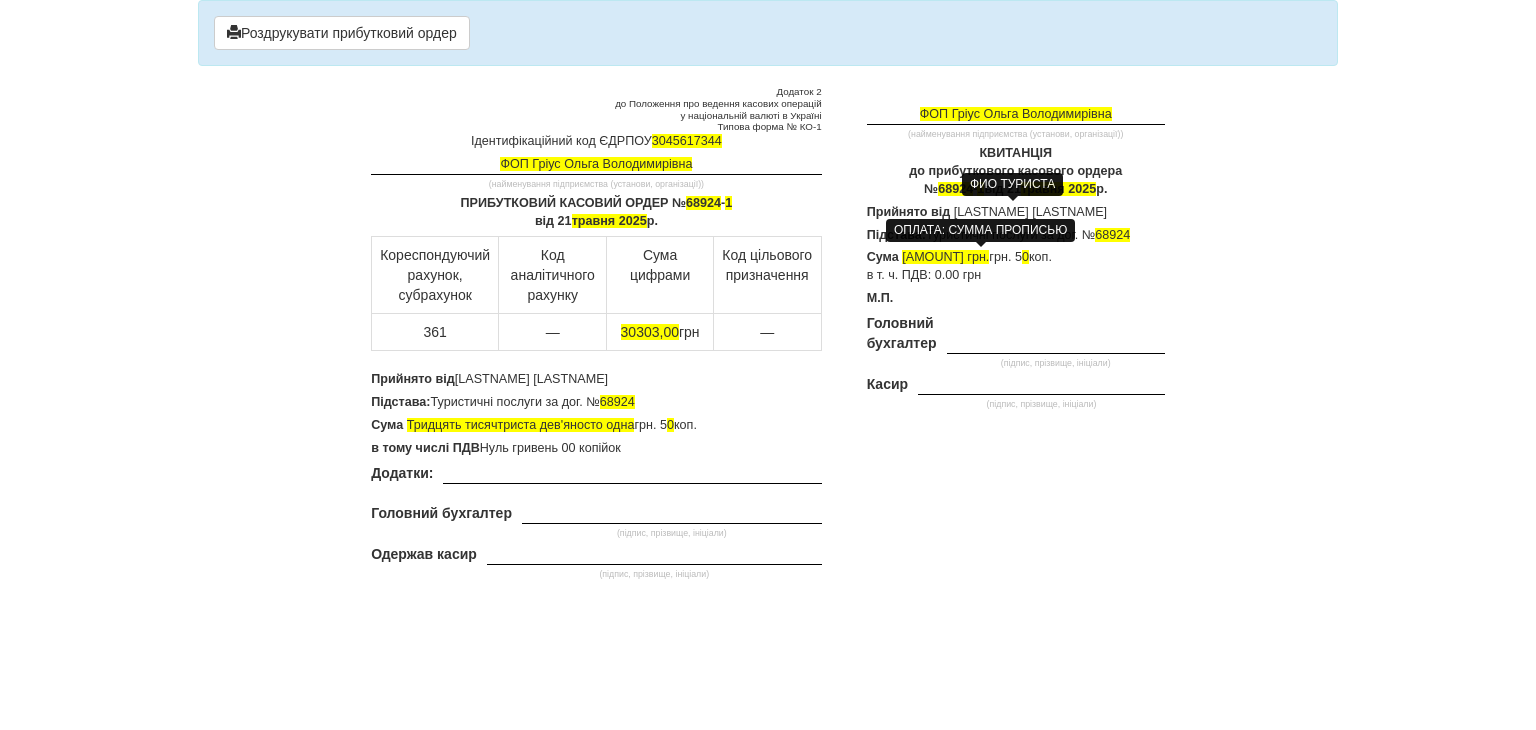 click on "Тридцять тисячтриста дев'яносто одна" at bounding box center (521, 425) 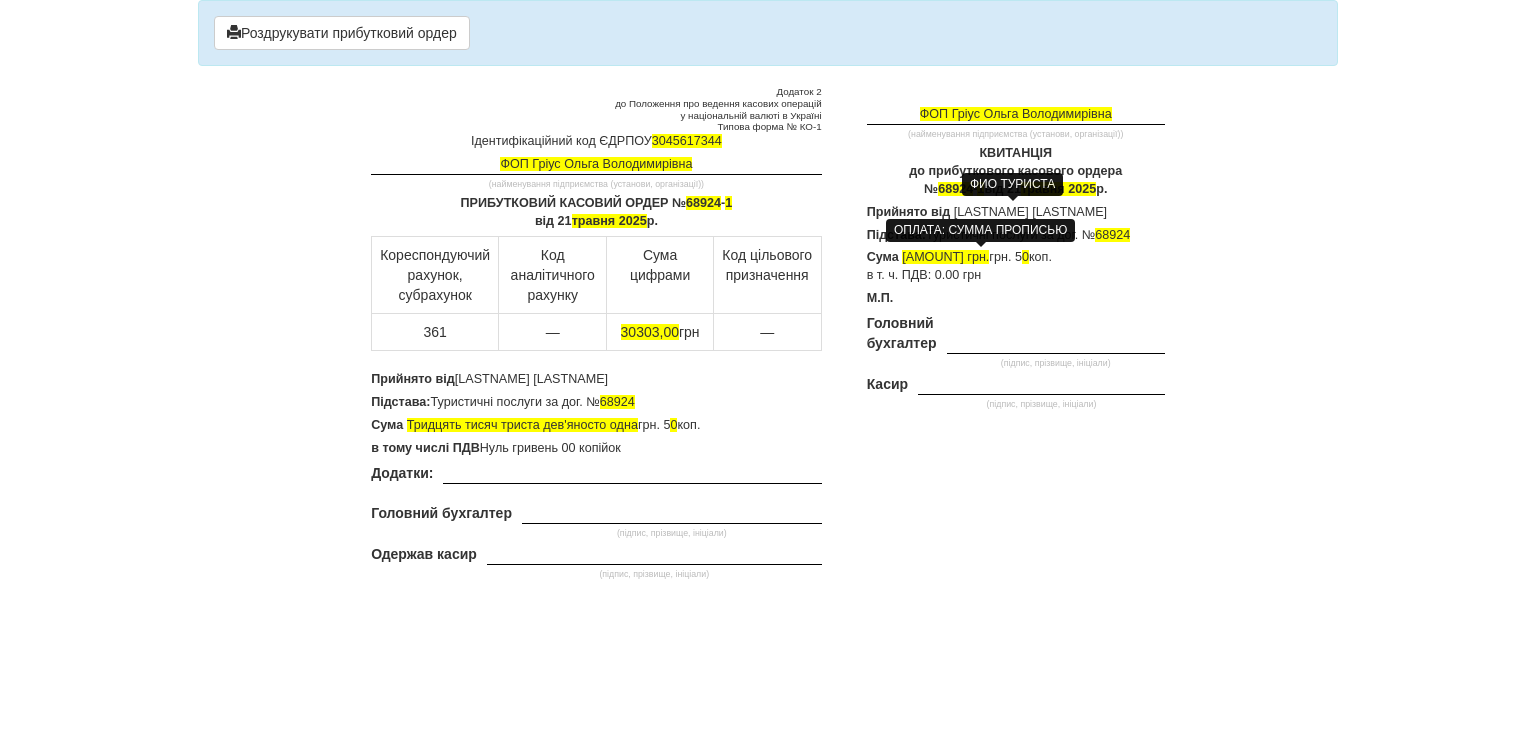 click on "Тридцять тисяч триста дев'яносто одна" at bounding box center (522, 425) 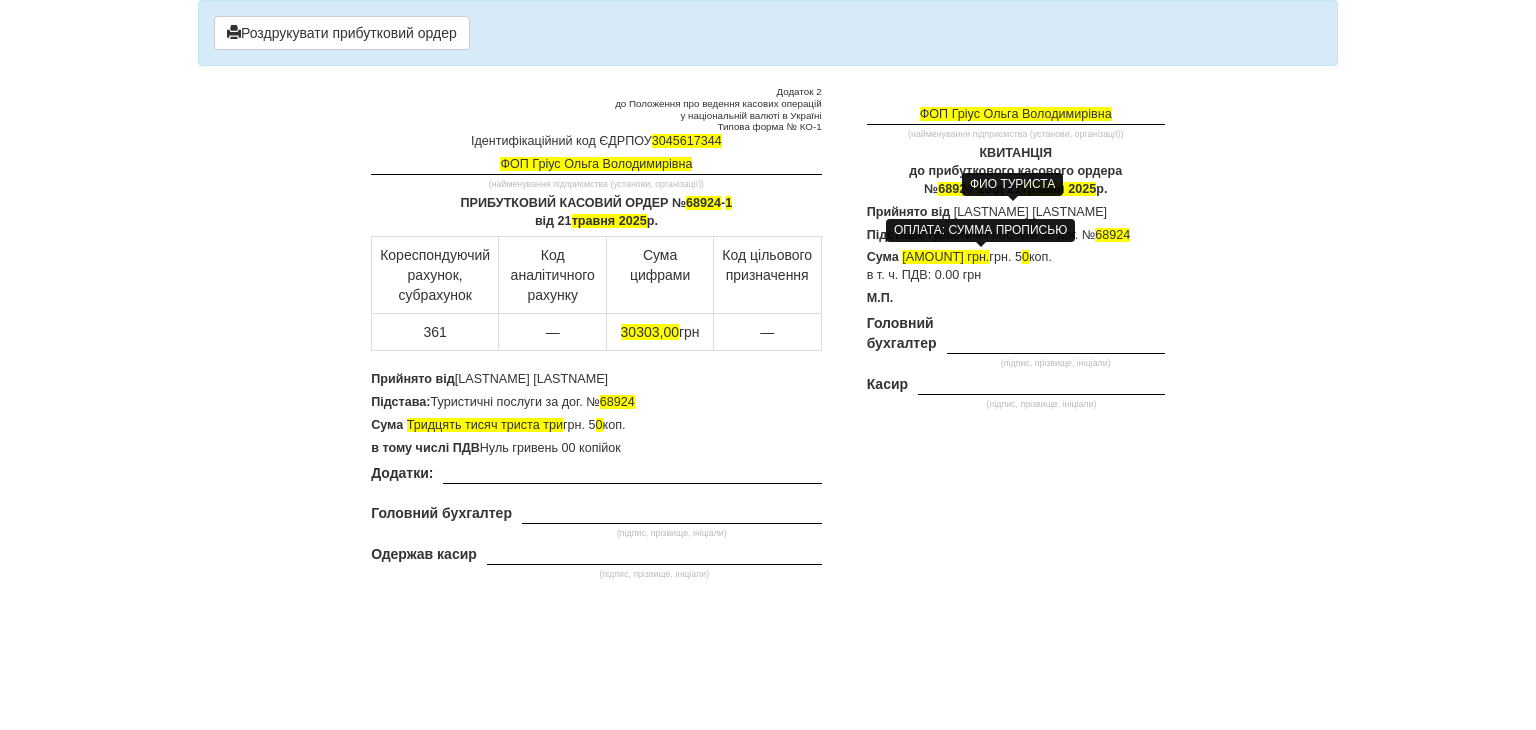 click on "Сума   [AMOUNT] грн. 5 0  коп." at bounding box center (596, 426) 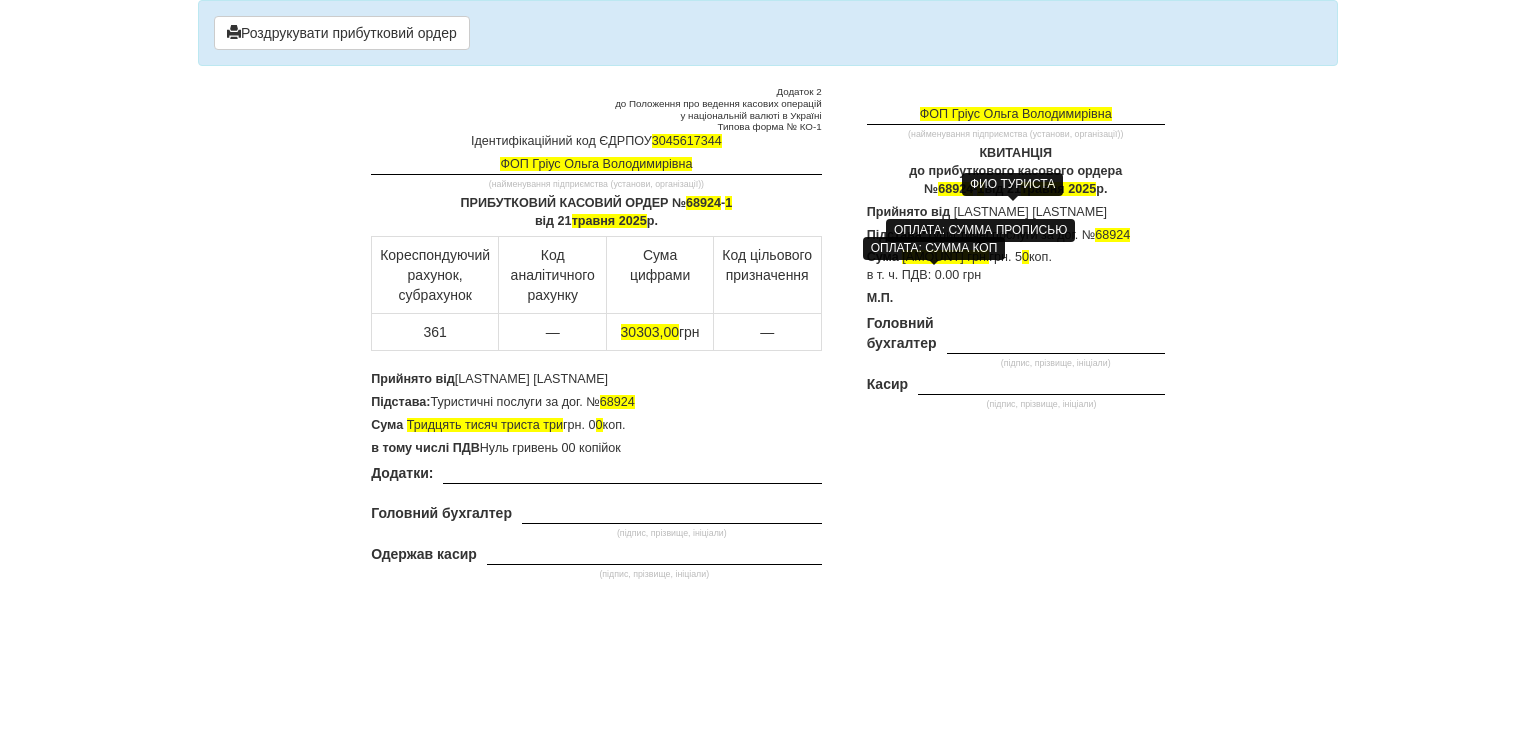 click on "0" at bounding box center (1025, 257) 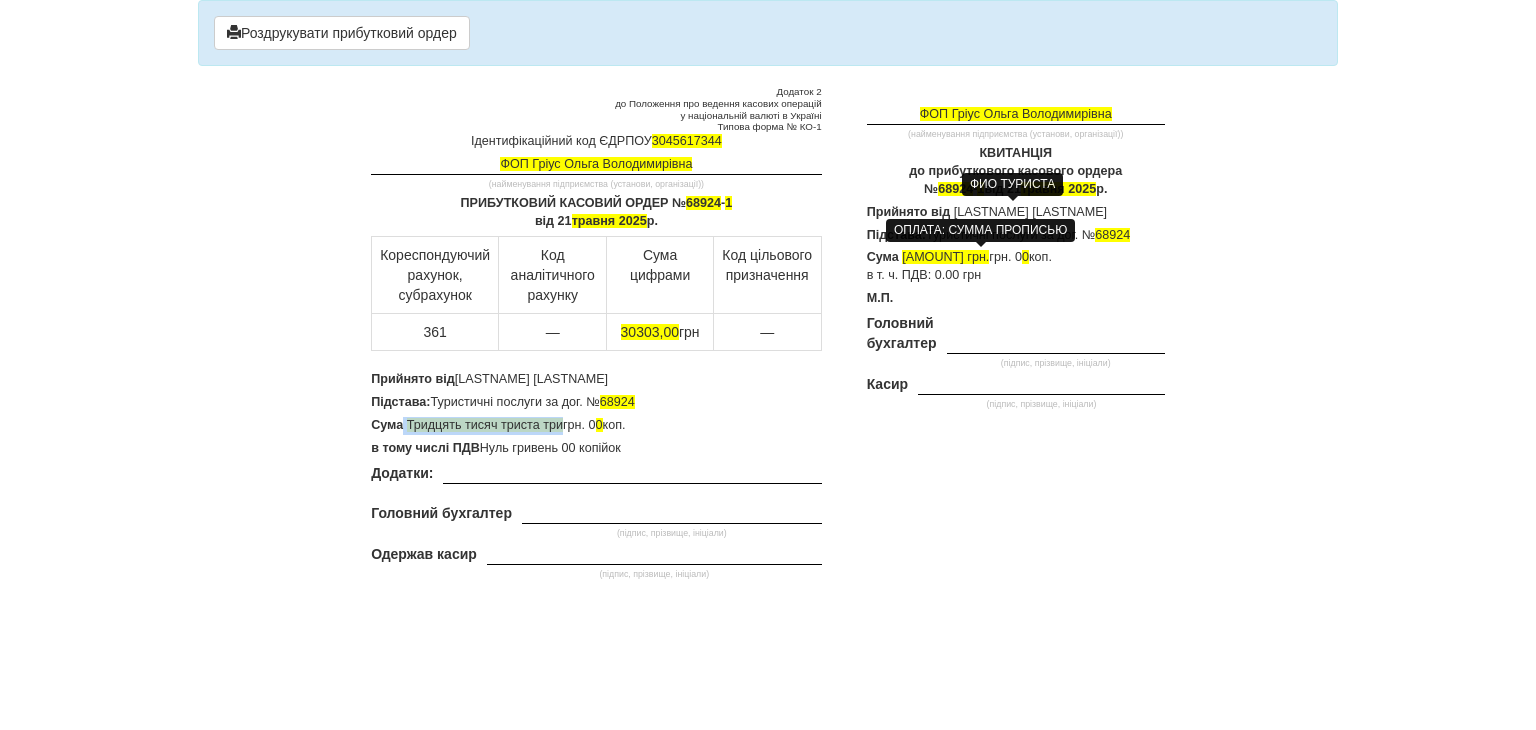drag, startPoint x: 562, startPoint y: 425, endPoint x: 404, endPoint y: 419, distance: 158.11388 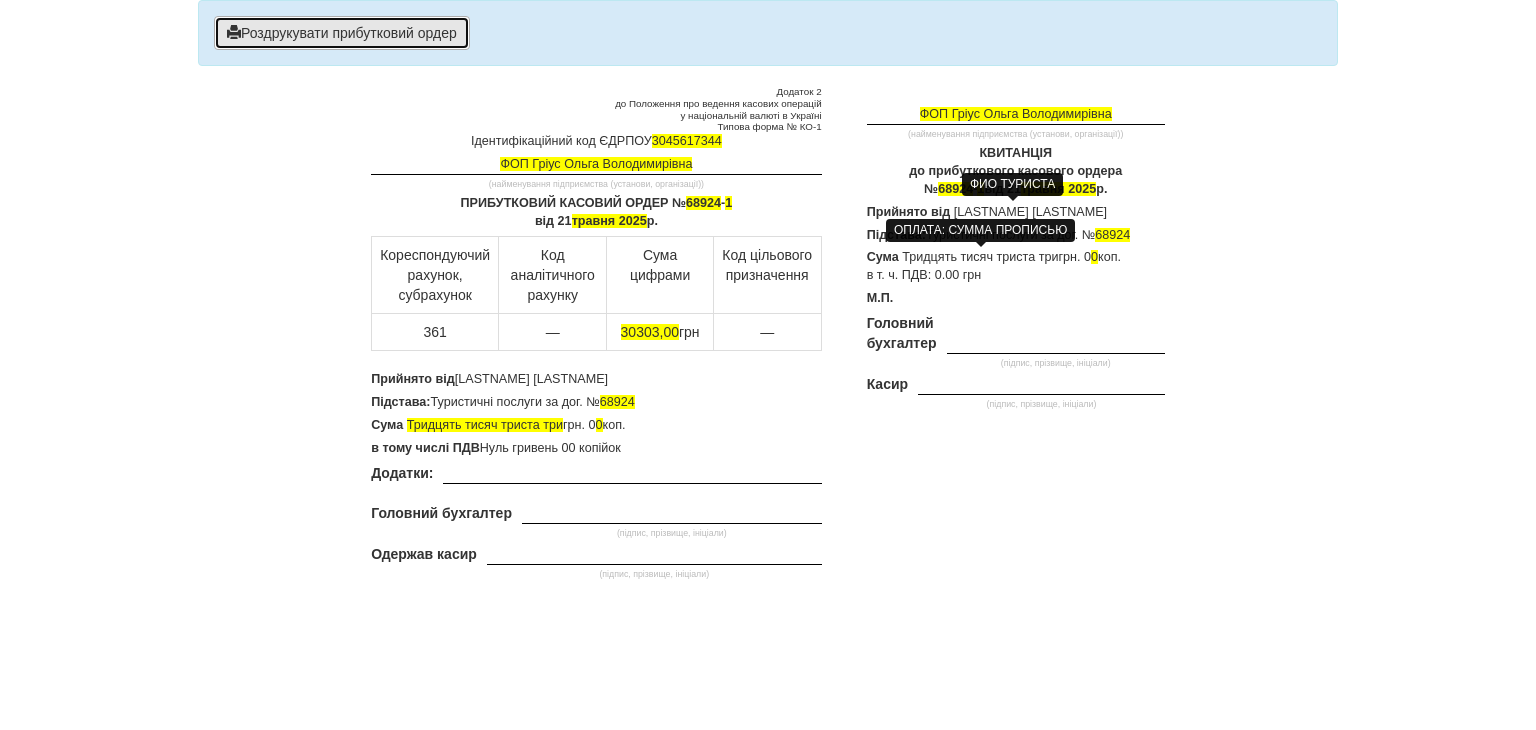 click on "Роздрукувати прибутковий ордер" at bounding box center (342, 33) 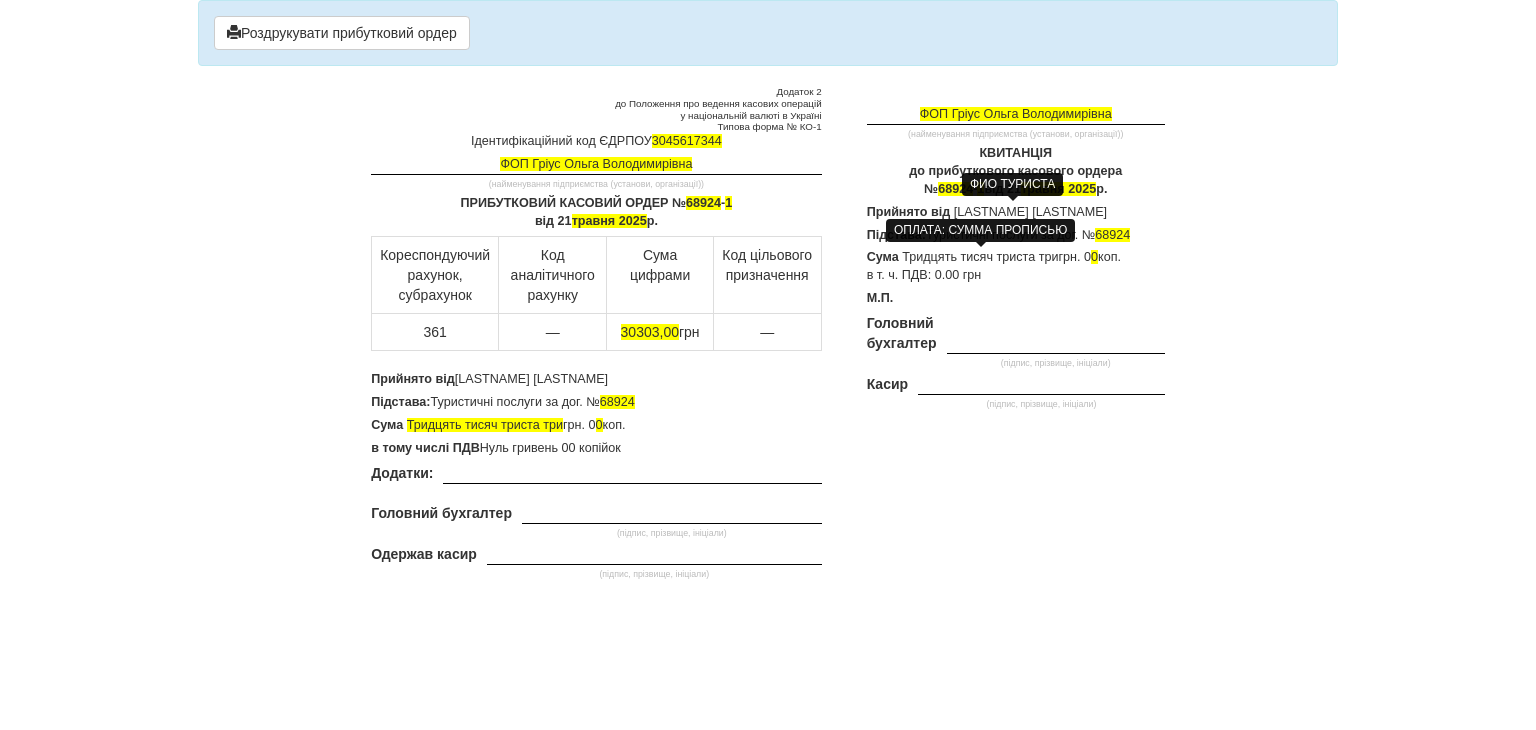 click at bounding box center [768, 559] 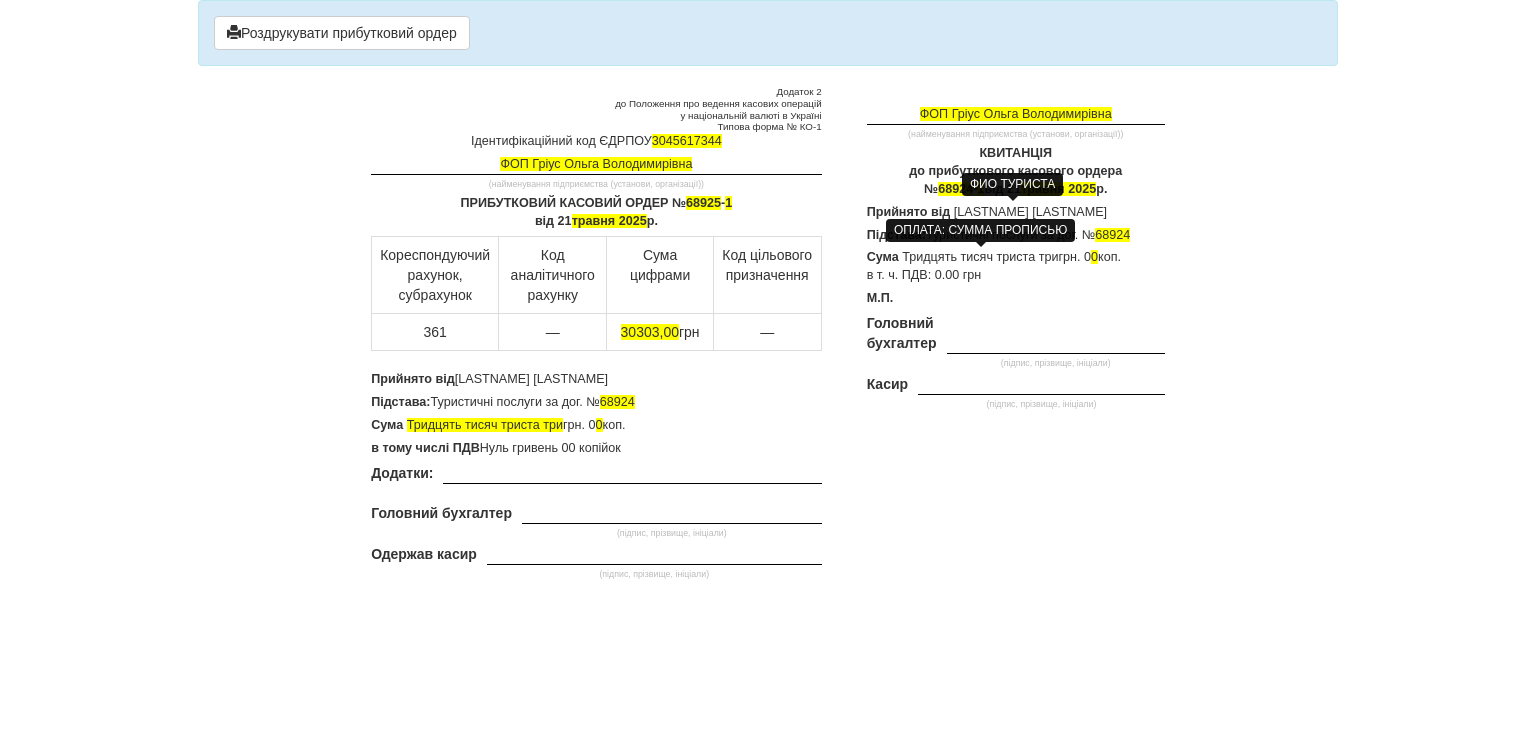 click on "Підстава:  Туристичні послуги за дог. № 68924" at bounding box center (596, 403) 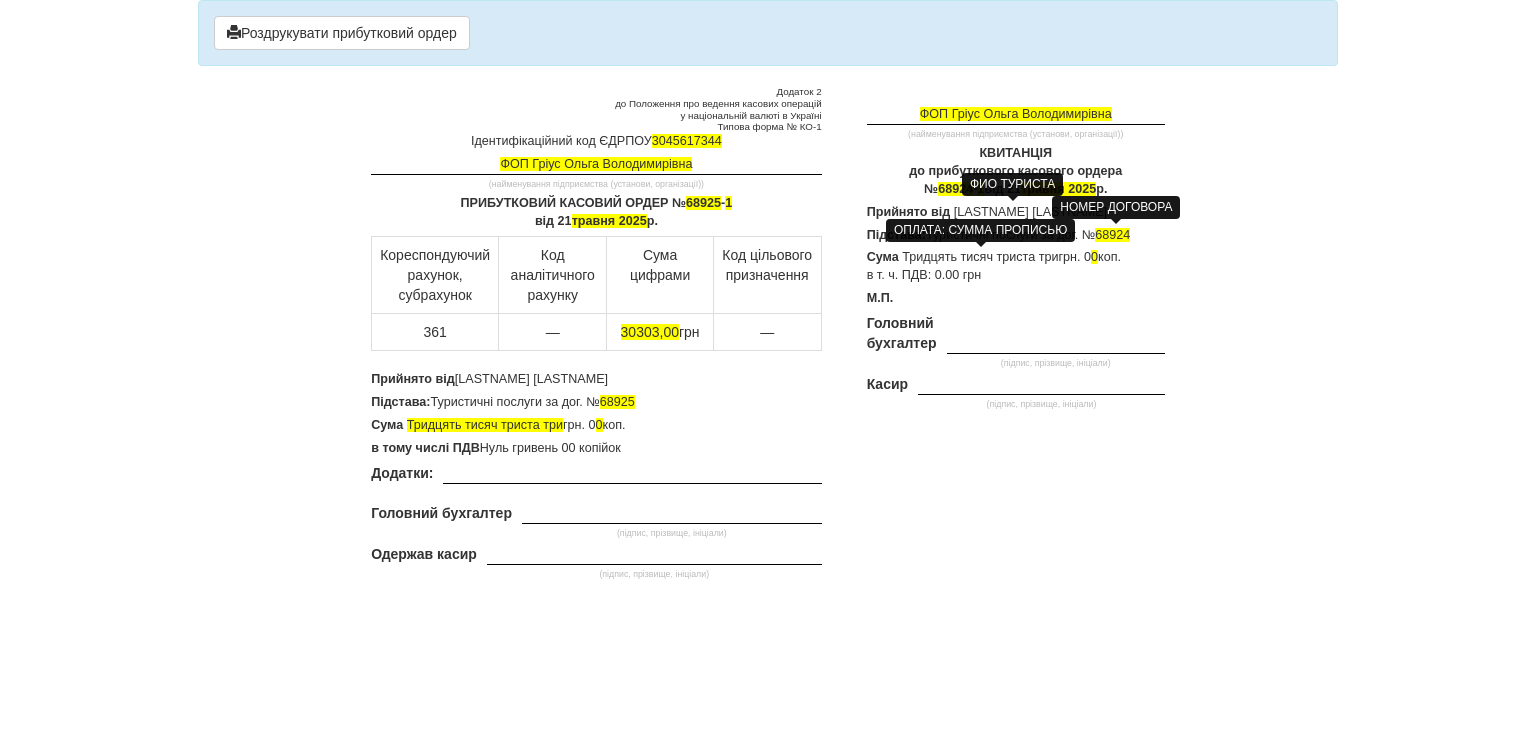 click on "68924" at bounding box center (1112, 235) 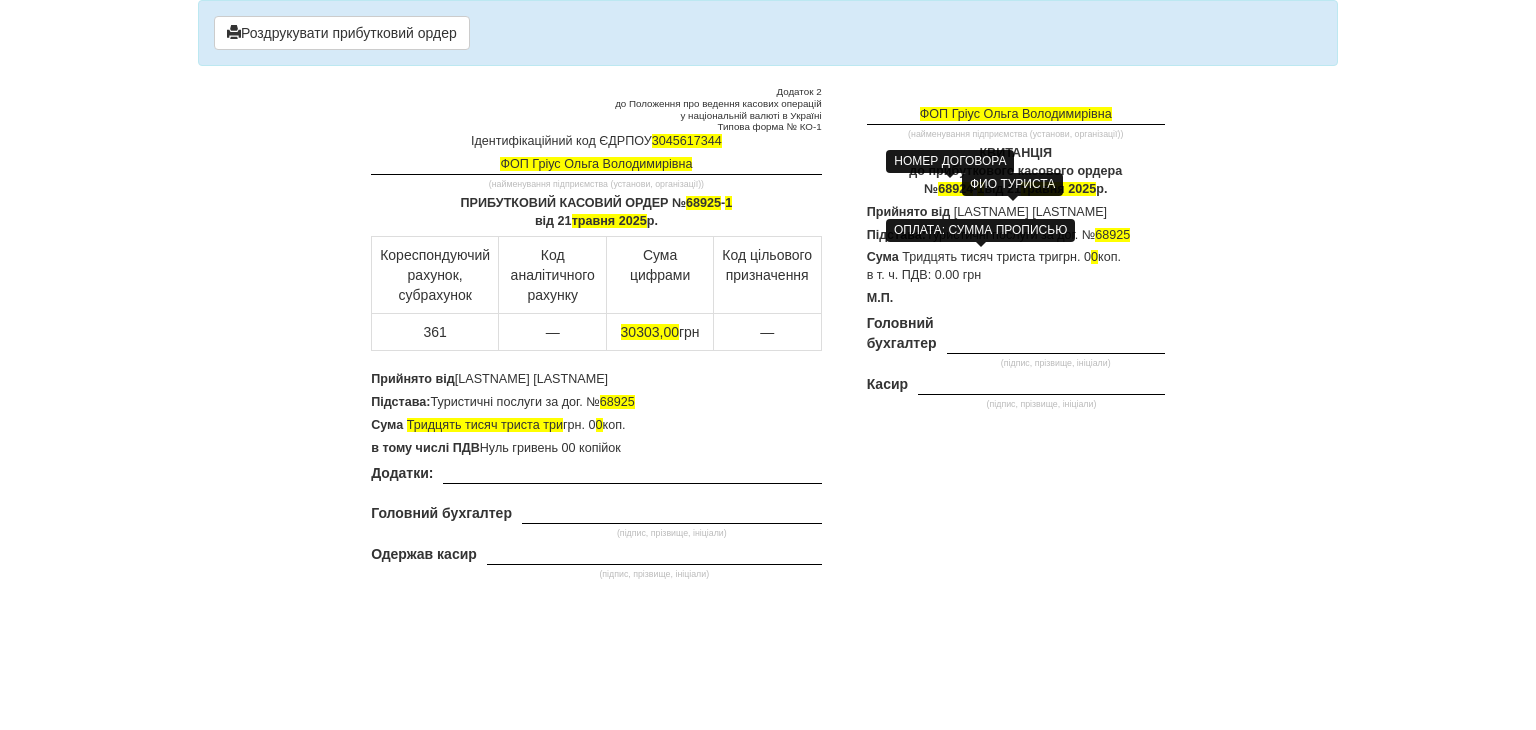 click on "68924" at bounding box center (955, 189) 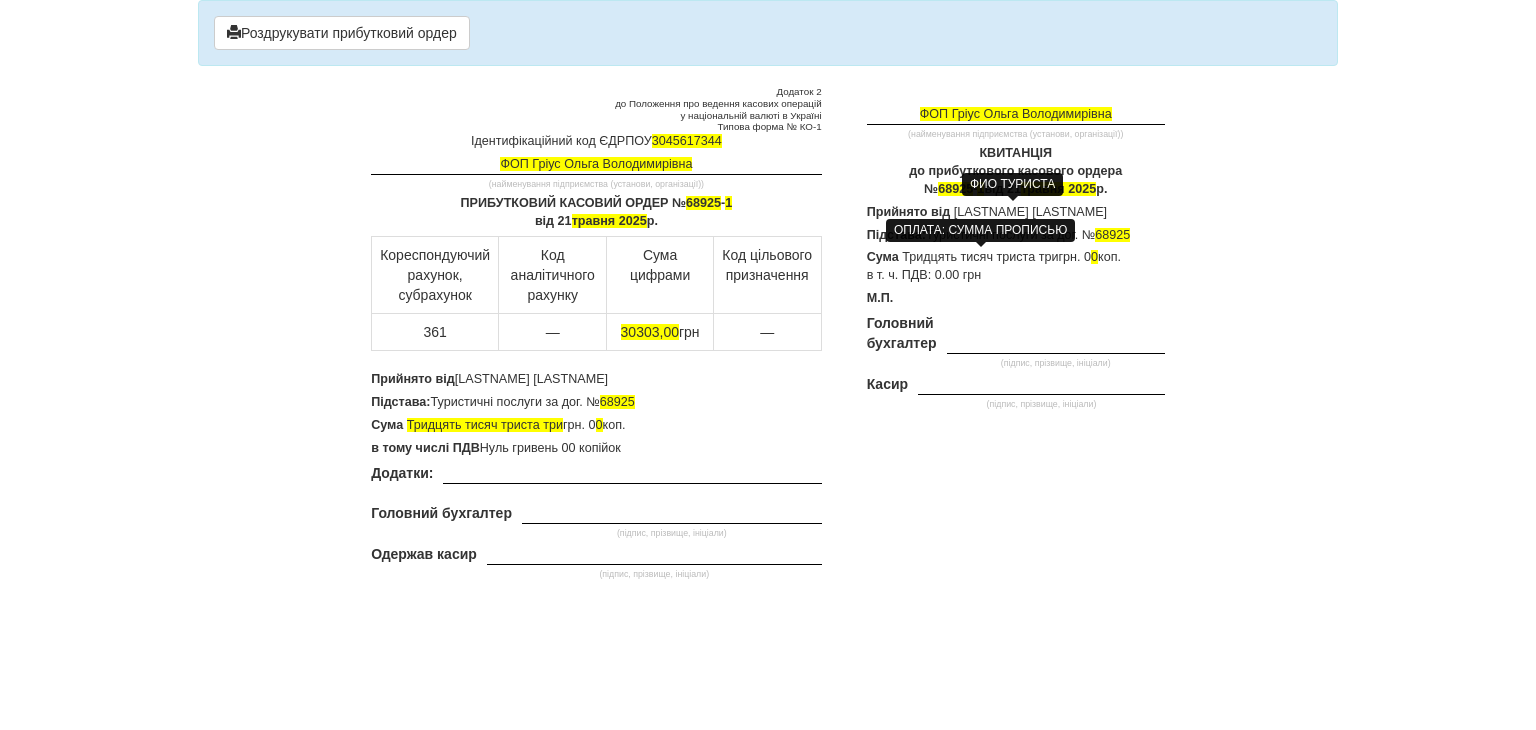click on "М.П." at bounding box center [1016, 299] 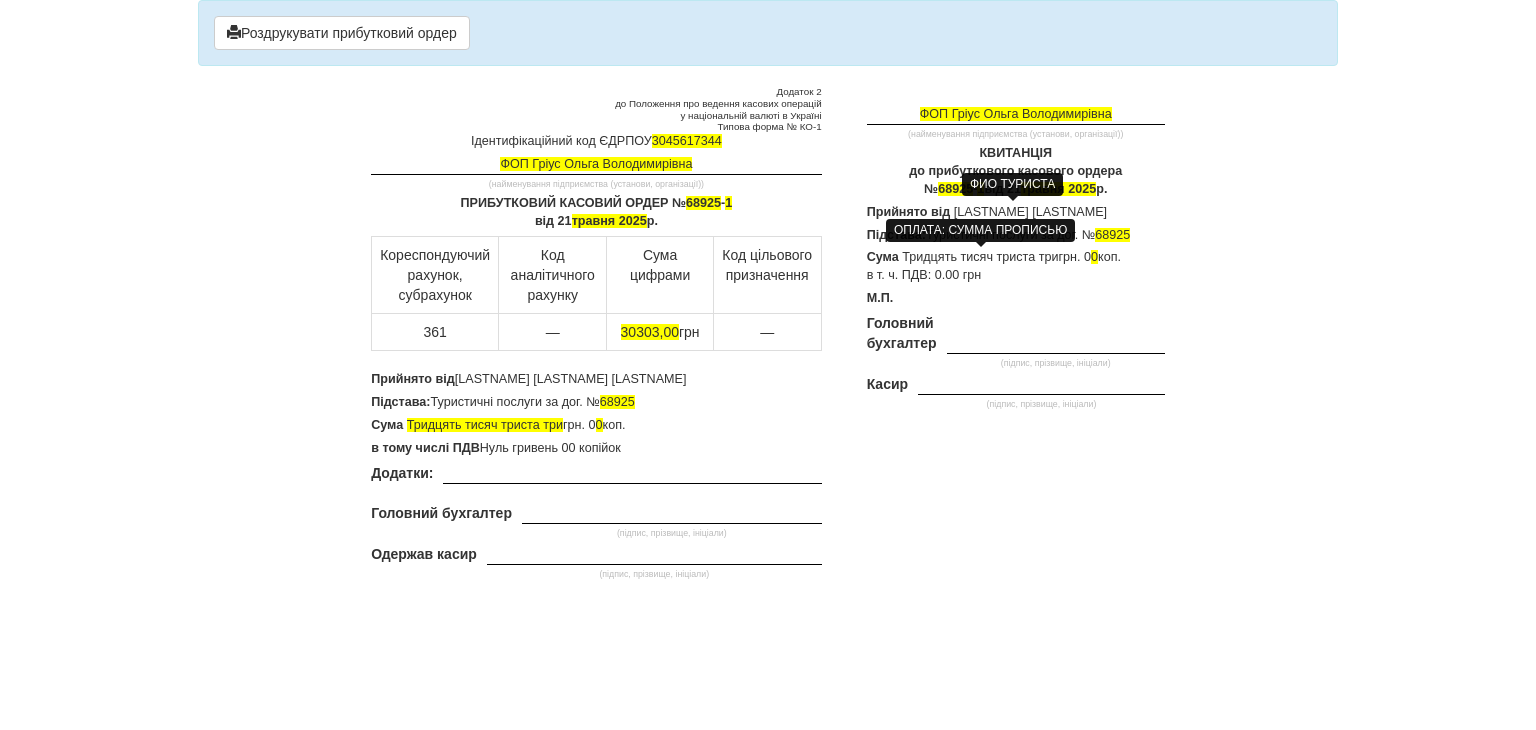 drag, startPoint x: 1099, startPoint y: 213, endPoint x: 956, endPoint y: 213, distance: 143 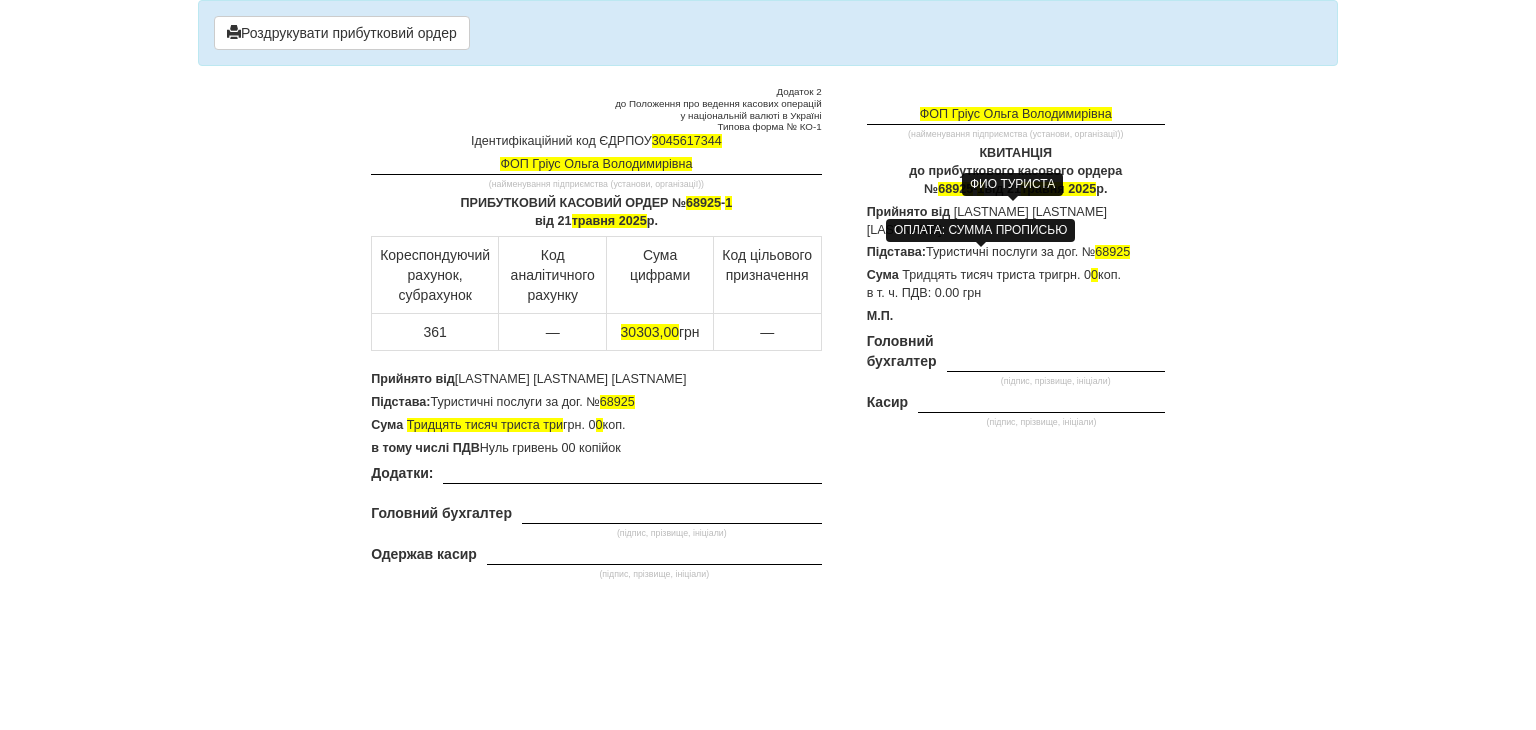 click on "Додаток 2
до Положення про ведення касових операцій
у національній валюті в Україні
Типова форма № КО-1
Ідентифікаційний код ЄДРПОУ	 [ID]
ФОП [NAME] [LASTNAME]
(найменування підприємства (установи, організації))
ПРИБУТКОВИЙ КАСОВИЙ ОРДЕР № 68925 - 1
від [DATE]  р.
Кореспондуючий рахунок, субрахунок
68925 0" at bounding box center (768, 335) 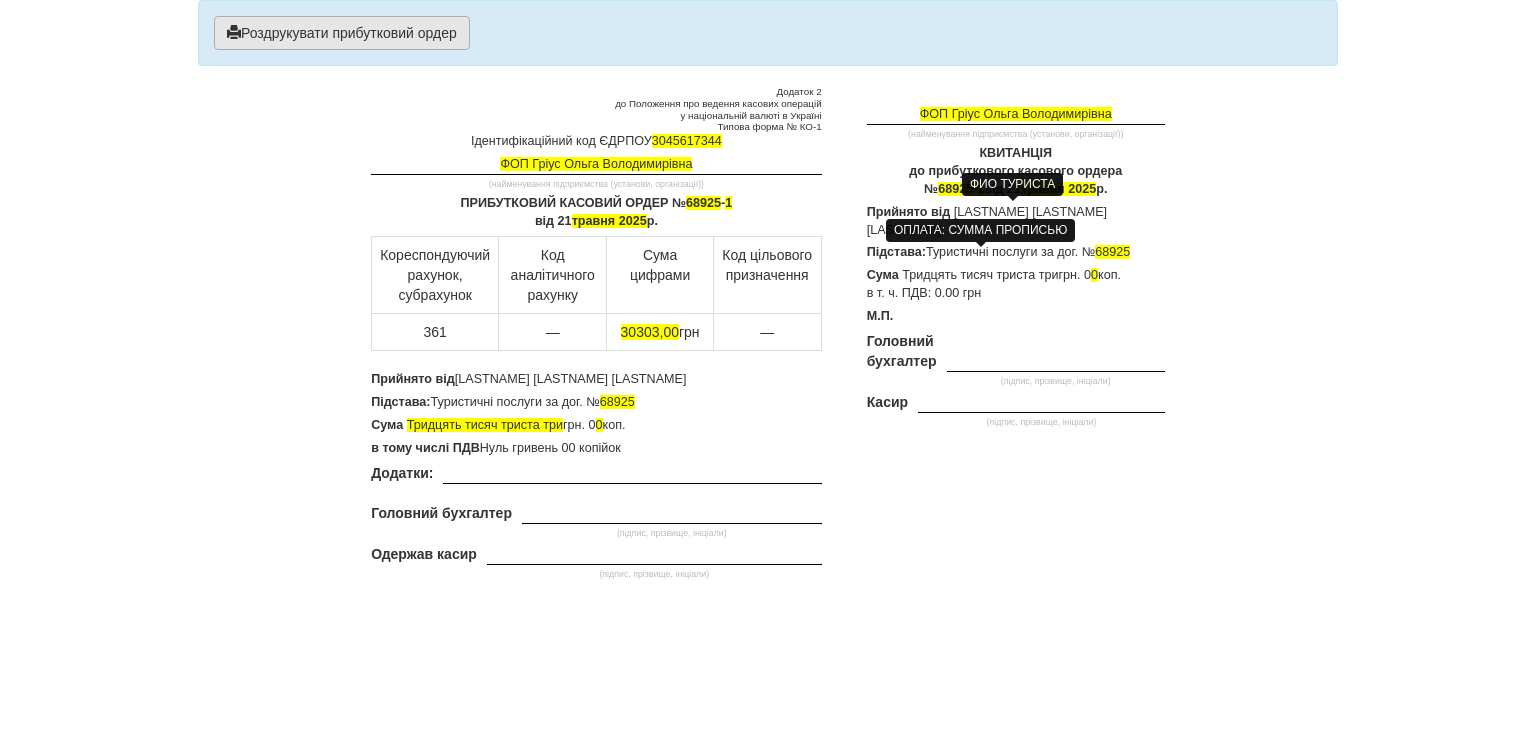 click on "Роздрукувати прибутковий ордер" at bounding box center [342, 33] 